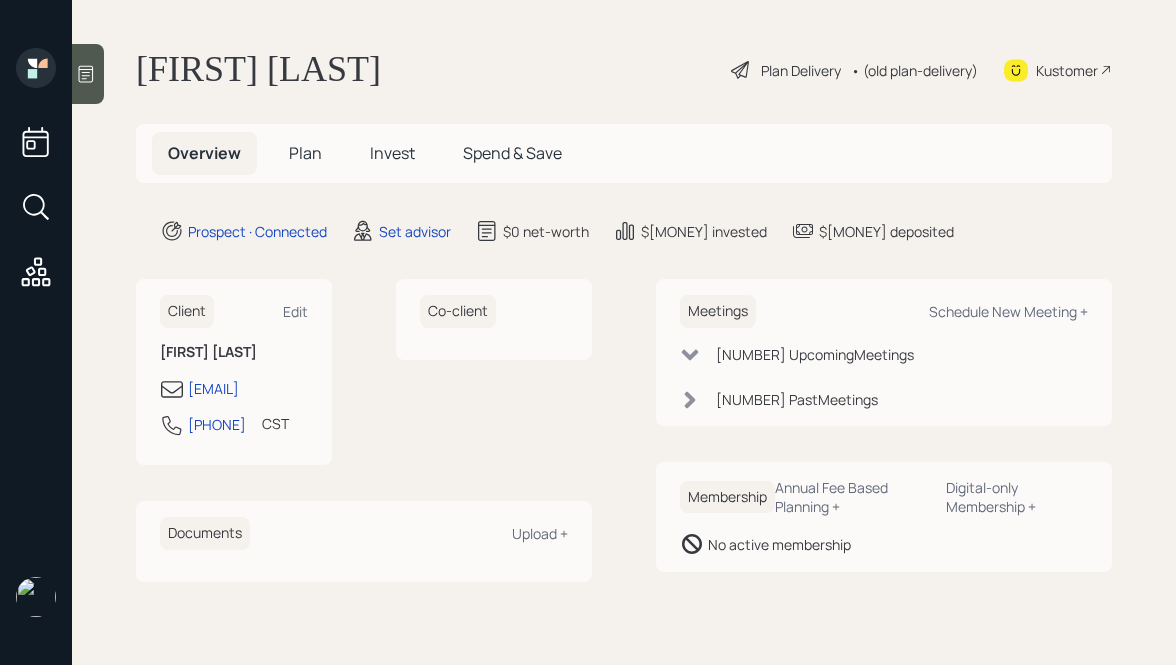 scroll, scrollTop: 0, scrollLeft: 0, axis: both 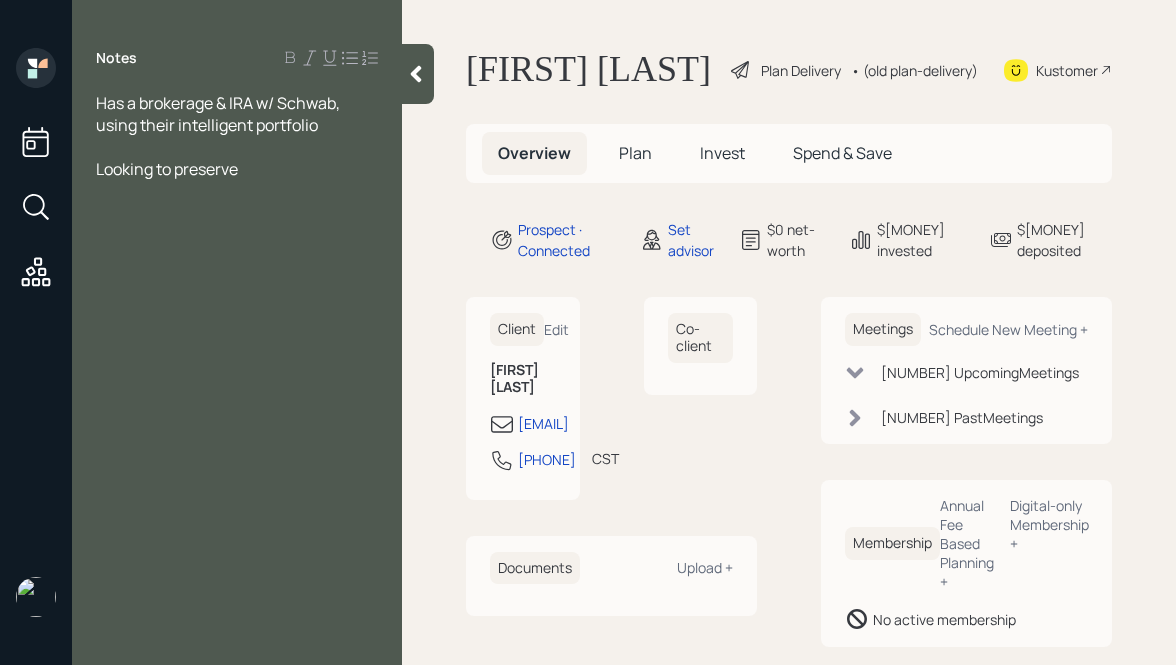 click on "Has a brokerage & IRA w/ Schwab, using their intelligent portfolio Looking to preserve" at bounding box center [237, 136] 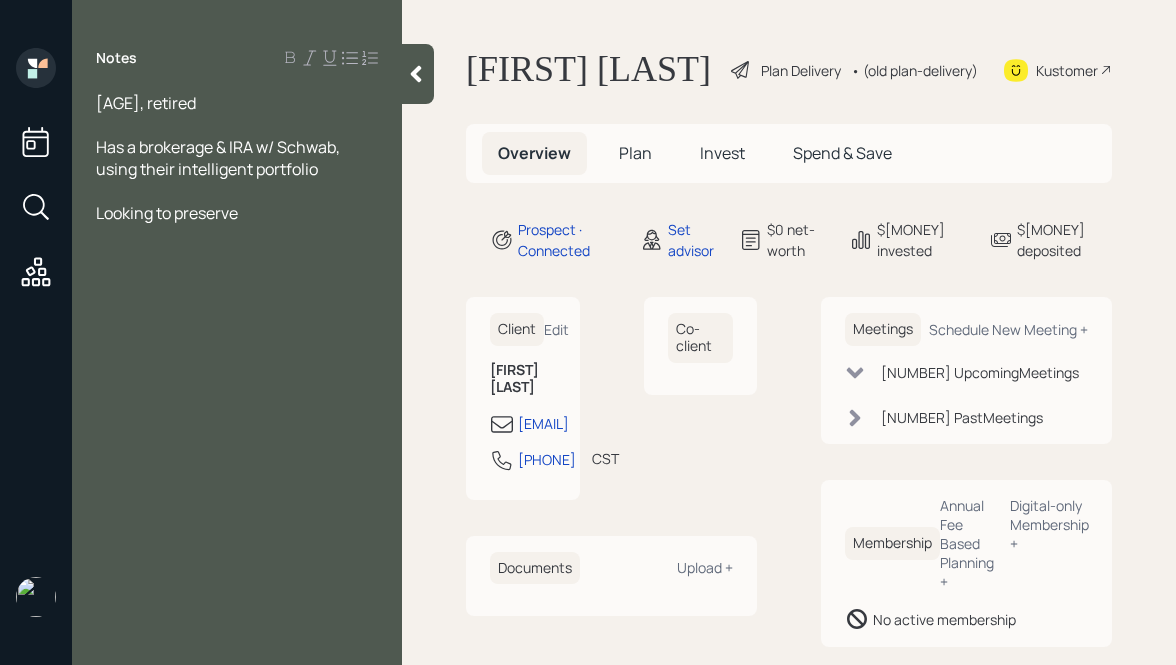 click on "Looking to preserve" at bounding box center (237, 103) 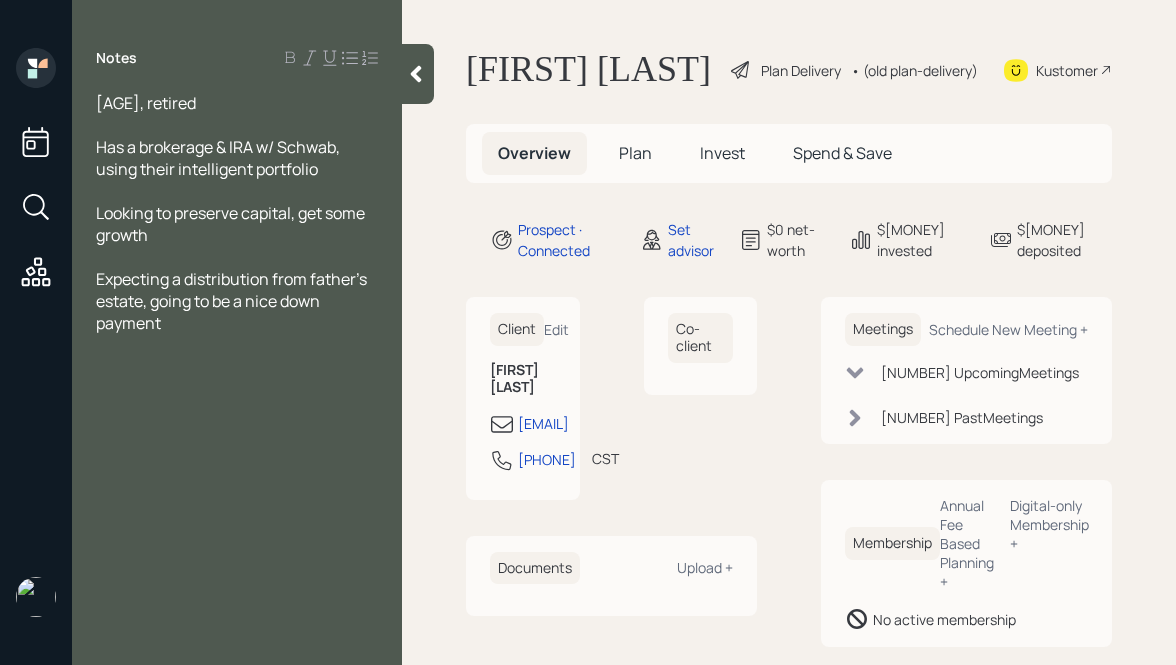click on "[AGE], retired" at bounding box center (237, 103) 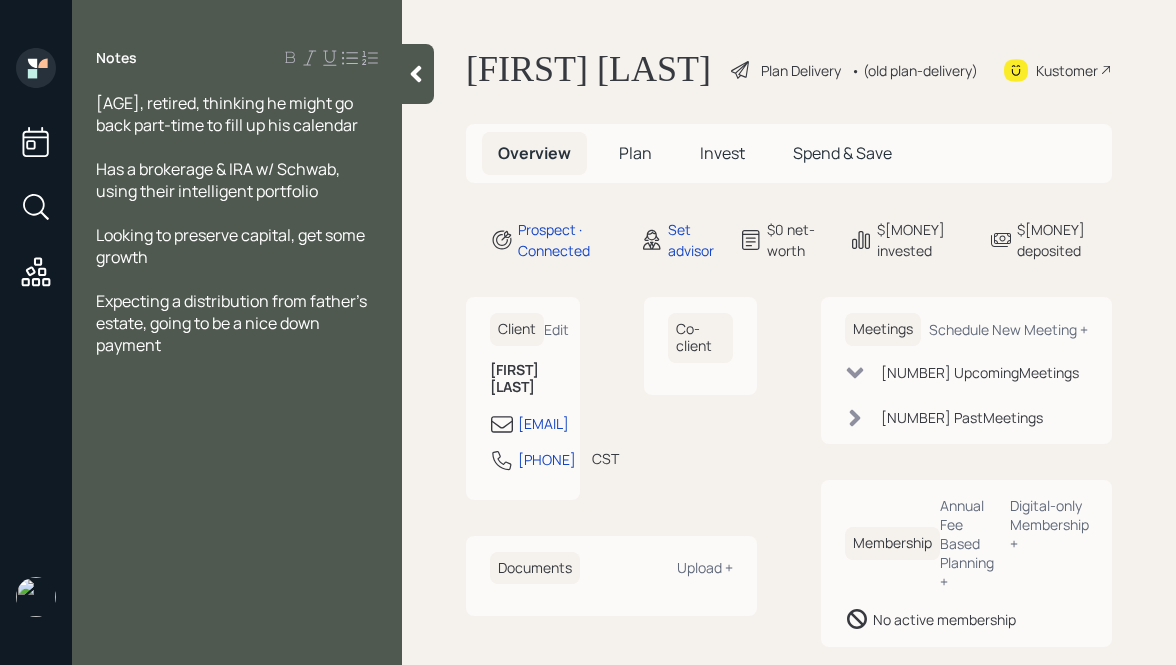 click on "Expecting a distribution from father's estate, going to be a nice down payment" at bounding box center [237, 114] 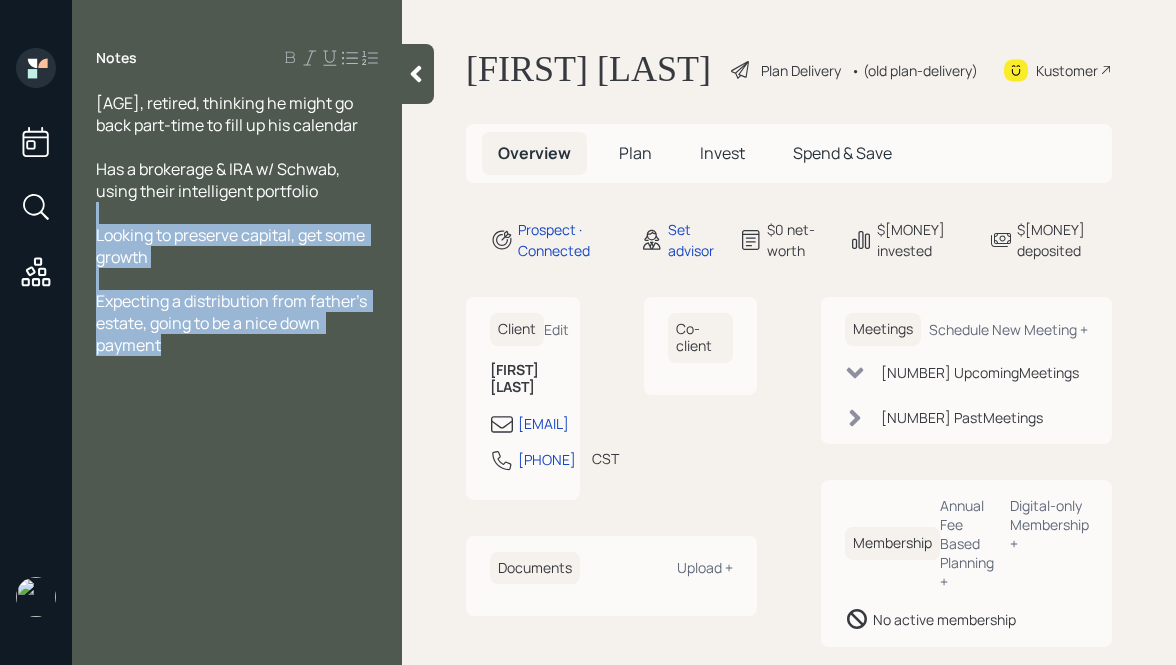 drag, startPoint x: 202, startPoint y: 351, endPoint x: 131, endPoint y: 204, distance: 163.24828 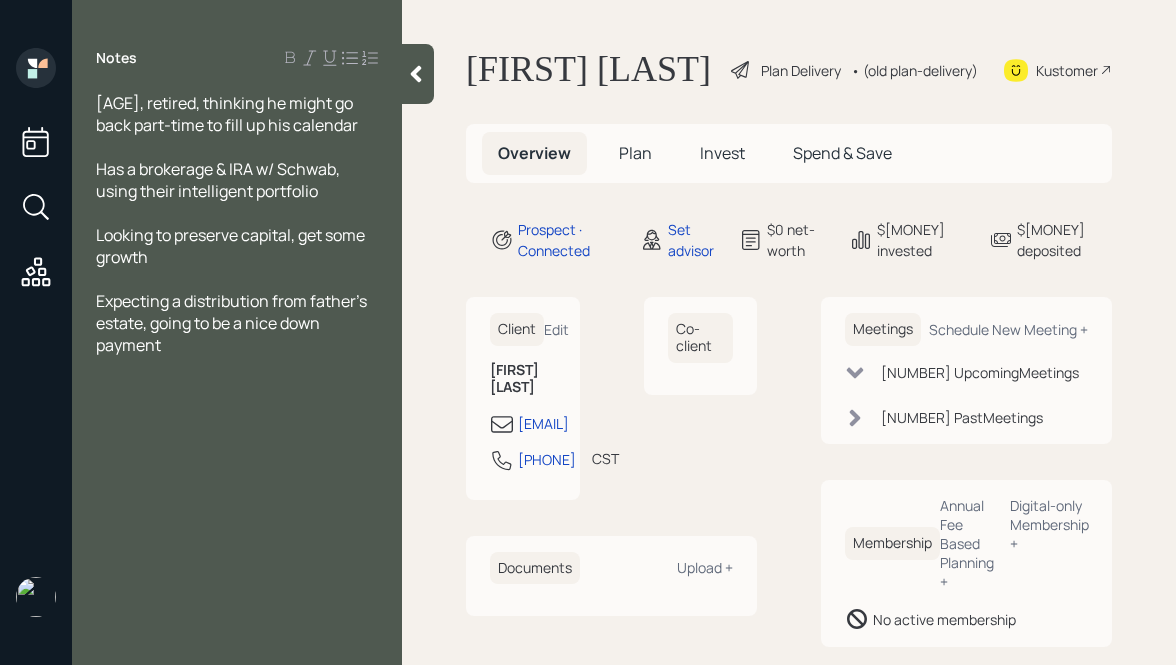 click on "Expecting a distribution from father's estate, going to be a nice down payment" at bounding box center (237, 114) 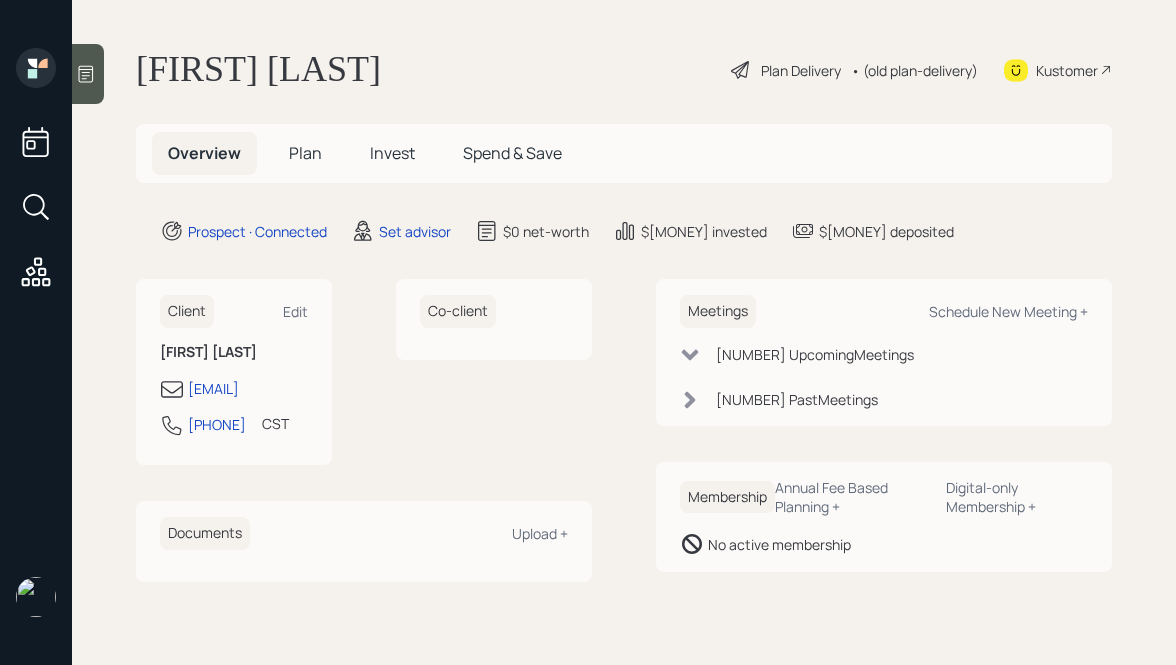 click at bounding box center [86, 74] 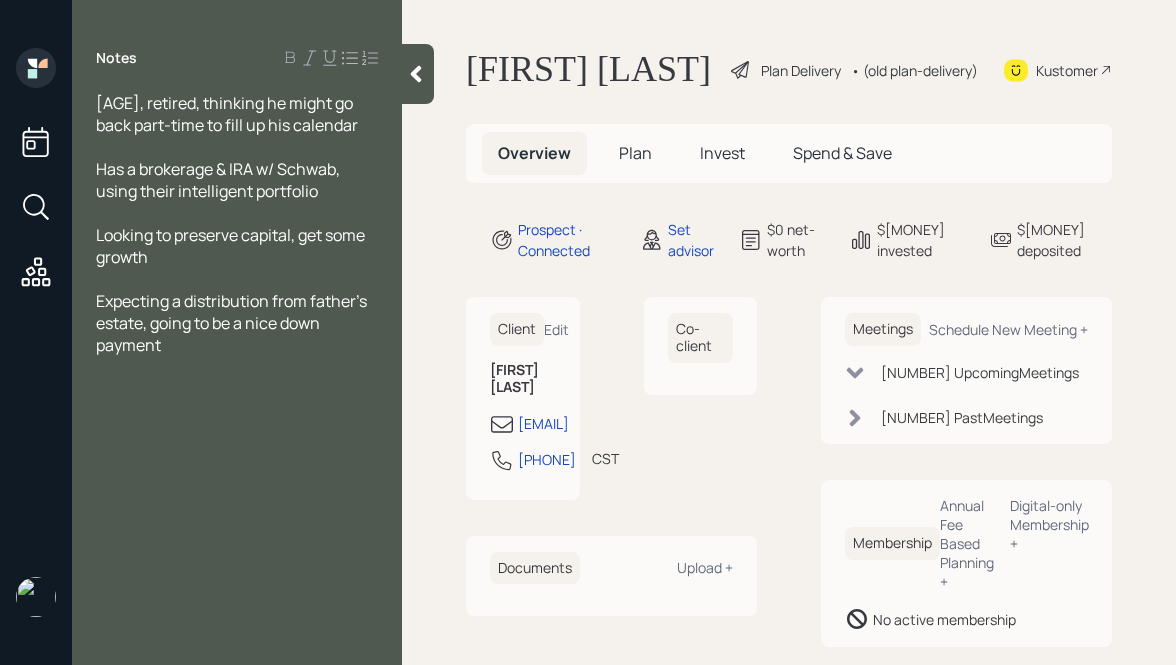 click on "Looking to preserve capital, get some growth" at bounding box center (237, 114) 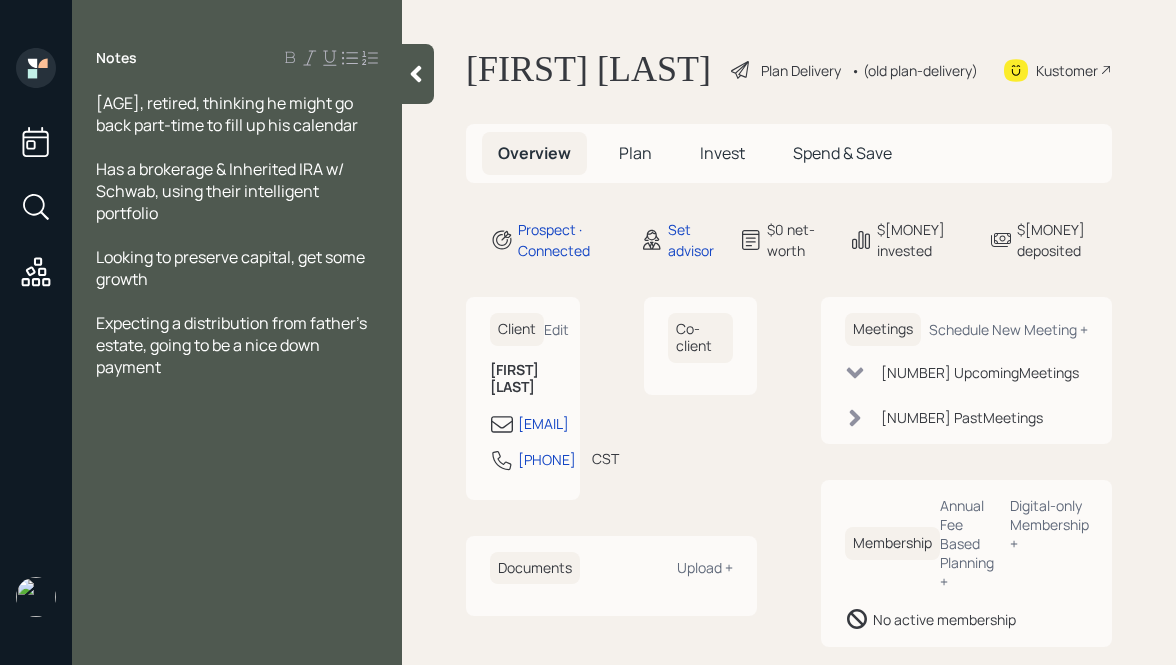 click on "Has a brokerage & Inherited IRA w/ Schwab, using their intelligent portfolio" at bounding box center (237, 114) 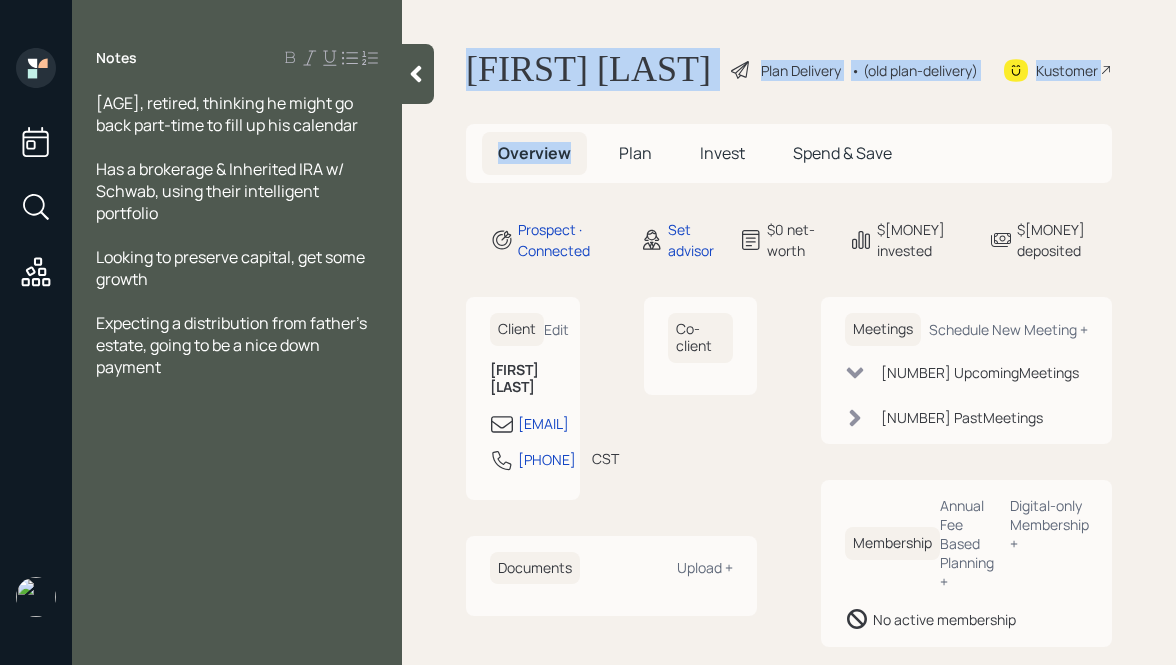 drag, startPoint x: 473, startPoint y: 73, endPoint x: 667, endPoint y: 101, distance: 196.01021 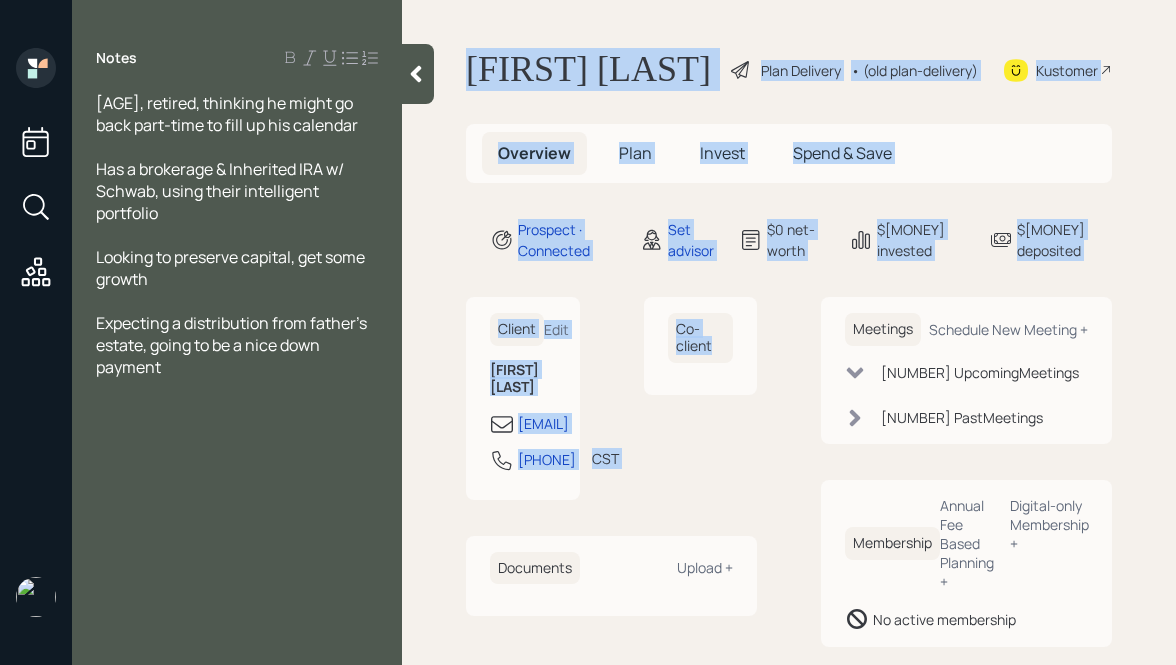 drag, startPoint x: 465, startPoint y: 69, endPoint x: 773, endPoint y: 374, distance: 433.46164 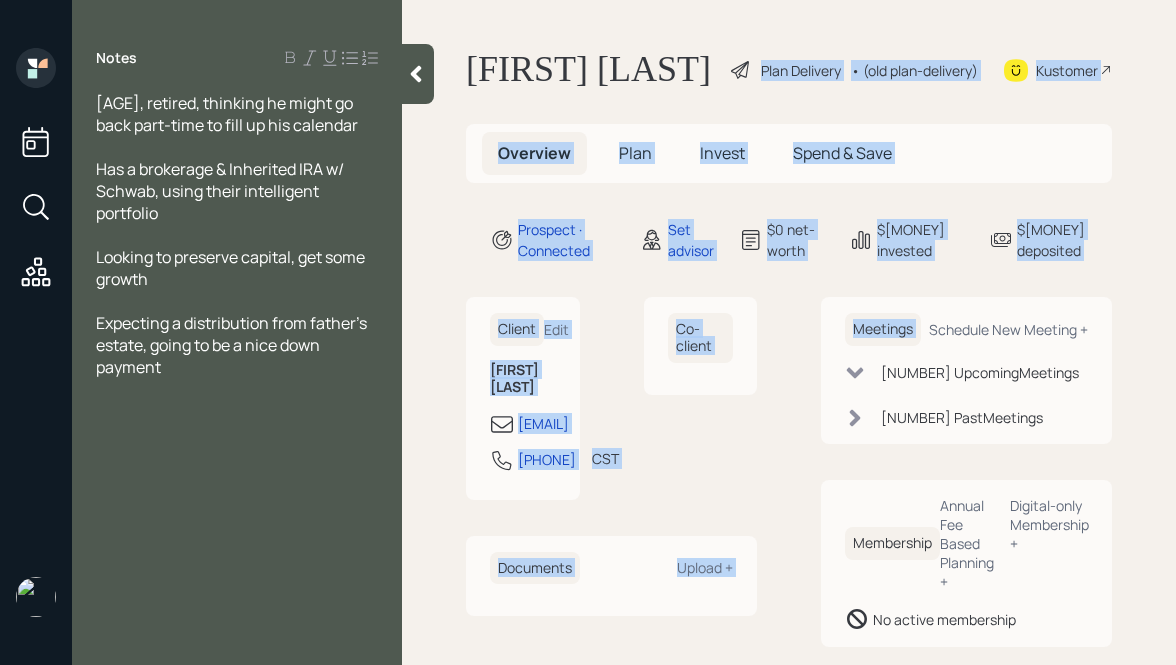 drag, startPoint x: 1138, startPoint y: 273, endPoint x: 722, endPoint y: 42, distance: 475.83295 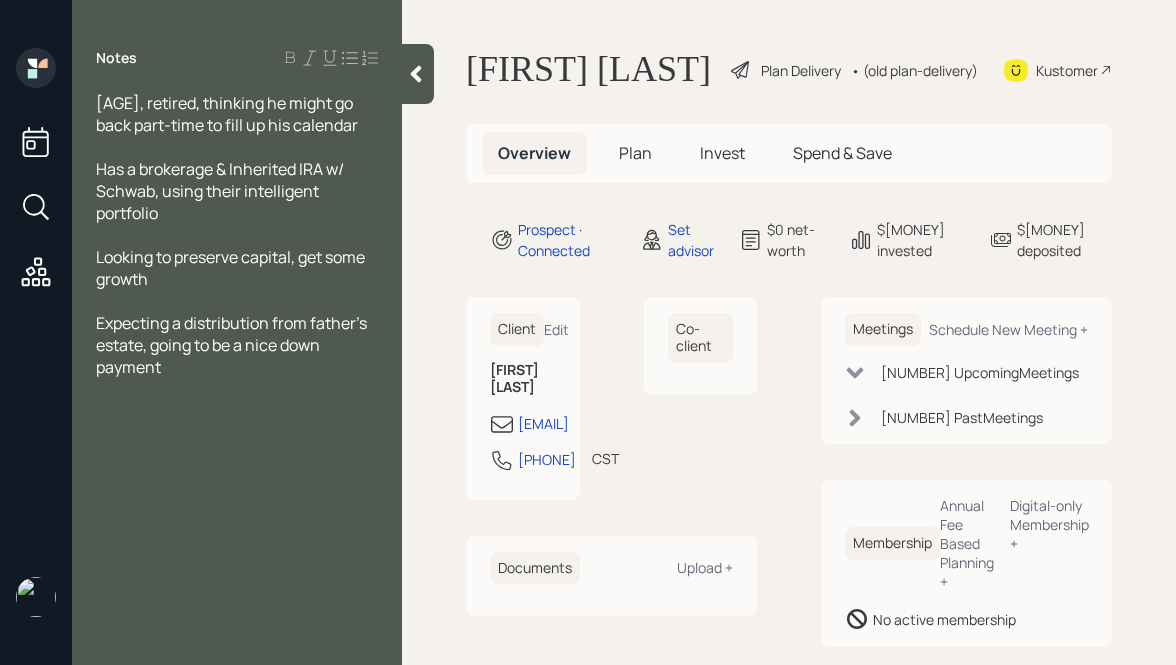 click on "[FIRST] [LAST] Plan Delivery • (old plan-delivery) Kustomer Overview Plan Invest Spend & Save Prospect ·
Connected Set advisor $[MONEY] net-worth $[MONEY] invested $[MONEY] deposited Client Edit [FIRST] [LAST] [EMAIL] [PHONE] CST Currently 11:36 AM Co-client Documents Upload + Meetings Schedule New Meeting + 0   Upcoming  Meeting s 0   Past  Meeting s Membership Annual Fee Based Planning + Digital-only Membership + No active membership" at bounding box center [789, 332] 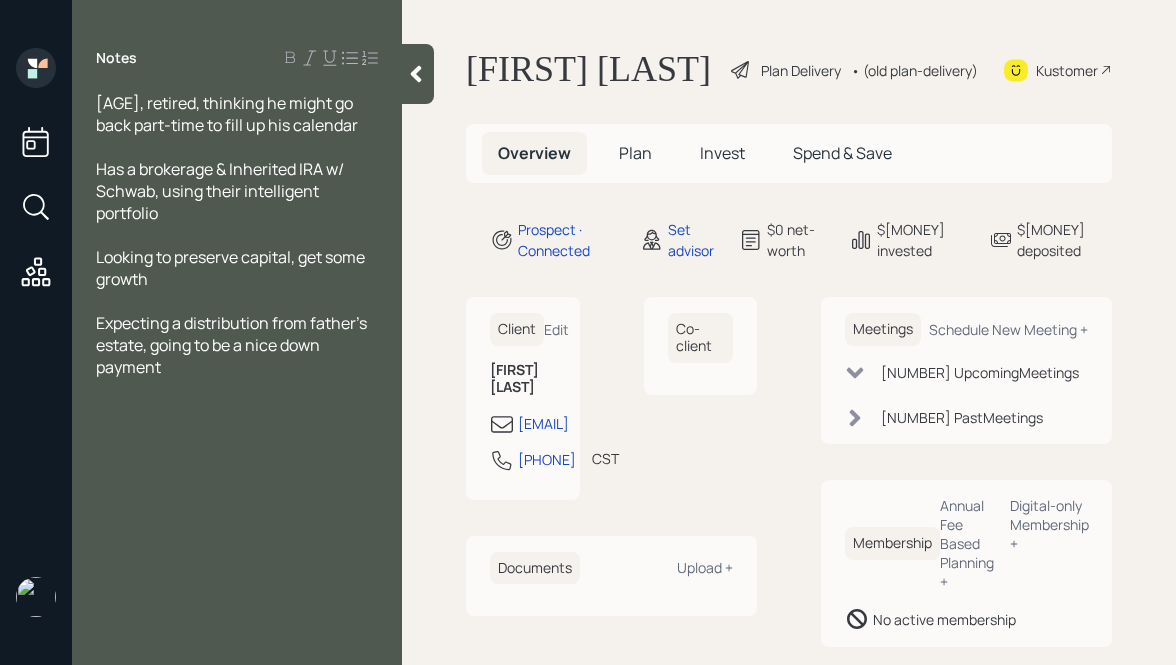 click on "Looking to preserve capital, get some growth" at bounding box center [237, 114] 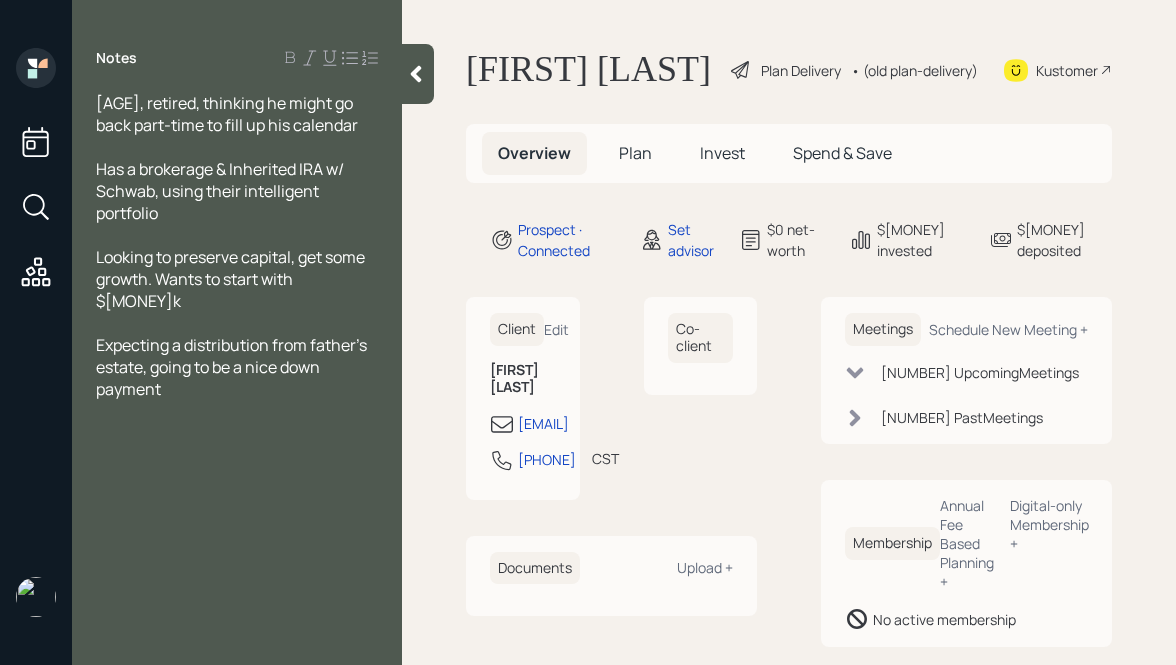click at bounding box center [416, 74] 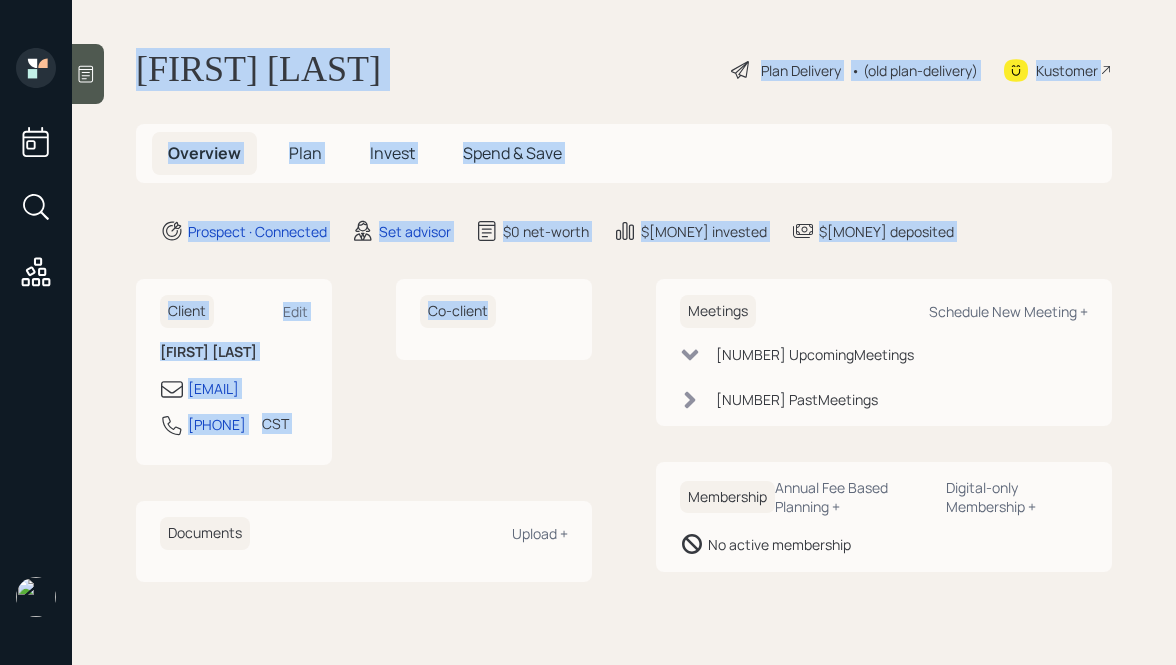 drag, startPoint x: 138, startPoint y: 68, endPoint x: 545, endPoint y: 418, distance: 536.7951 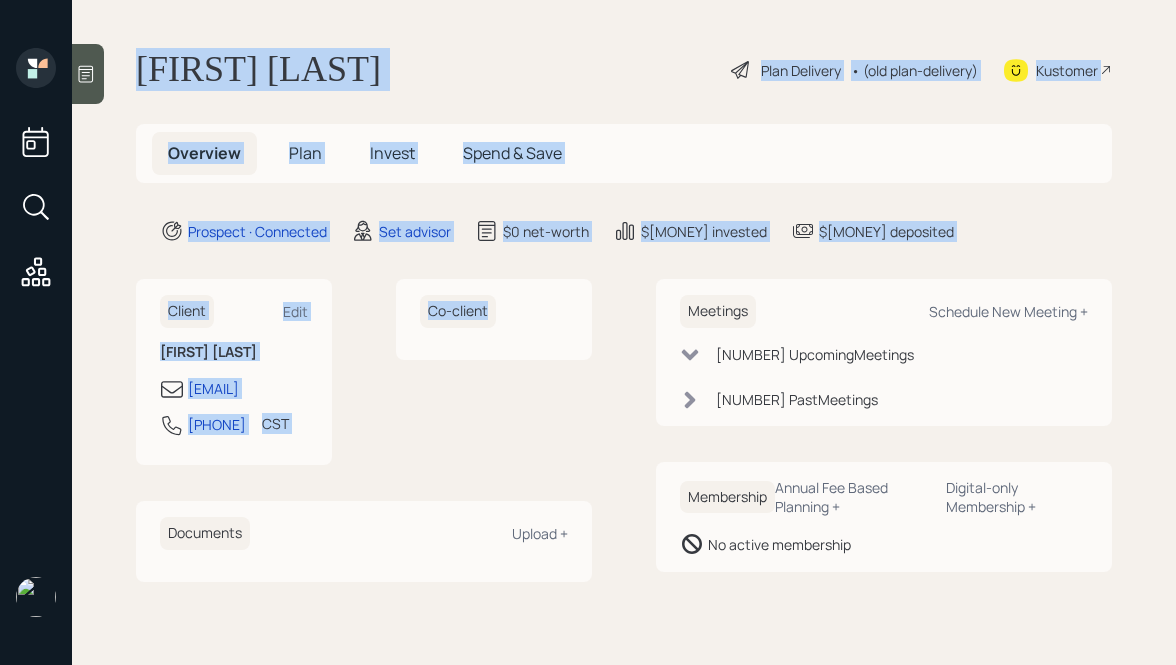 drag, startPoint x: 608, startPoint y: 336, endPoint x: 318, endPoint y: 18, distance: 430.3766 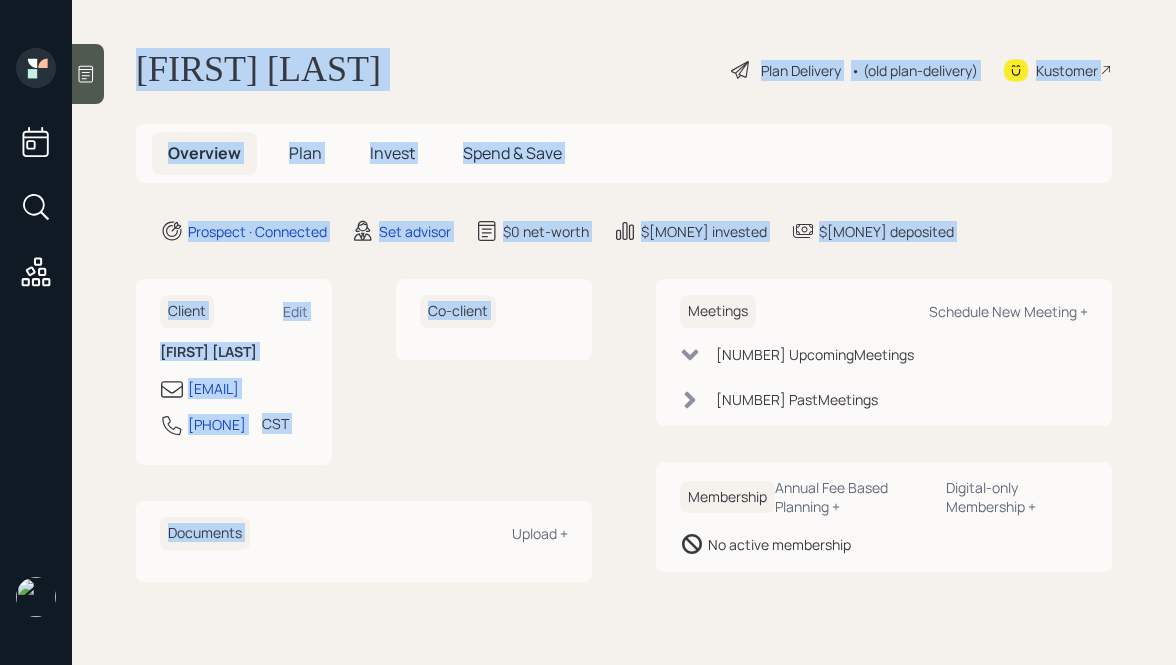 drag, startPoint x: 134, startPoint y: 66, endPoint x: 610, endPoint y: 510, distance: 650.93164 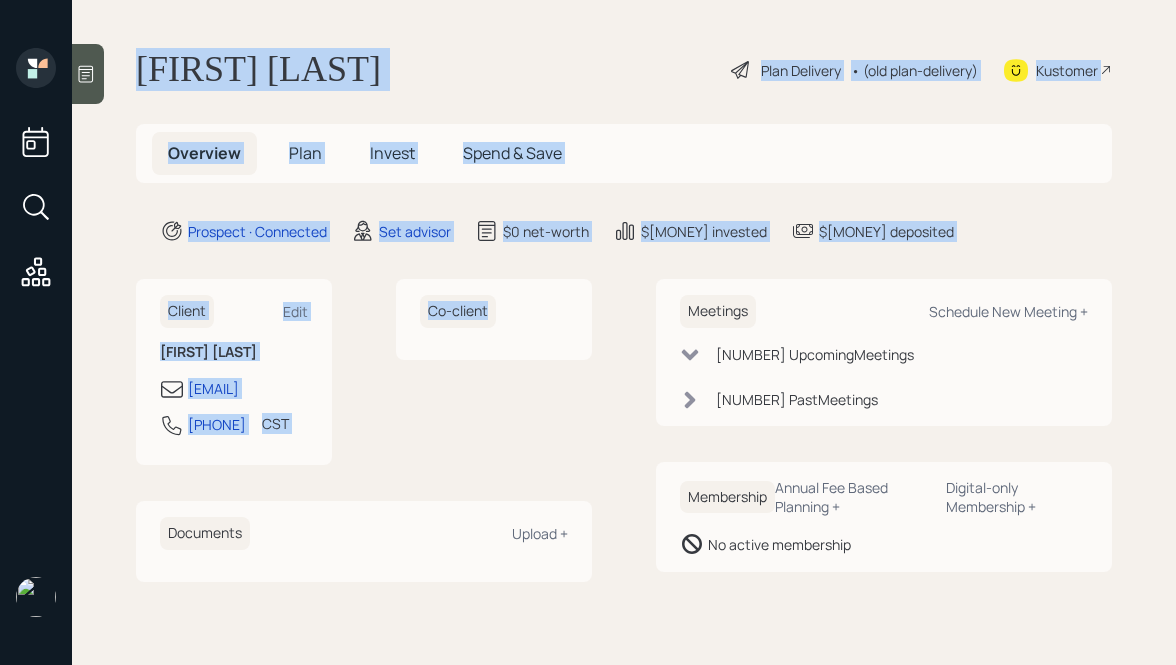 drag, startPoint x: 137, startPoint y: 56, endPoint x: 502, endPoint y: 489, distance: 566.31616 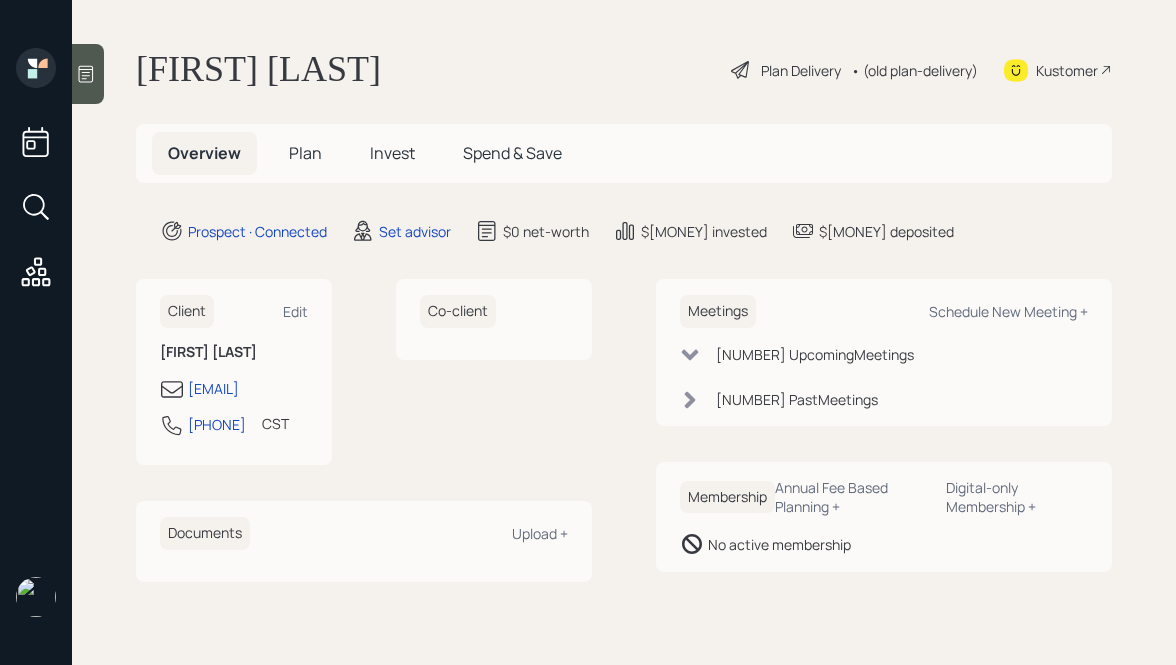 click at bounding box center (86, 74) 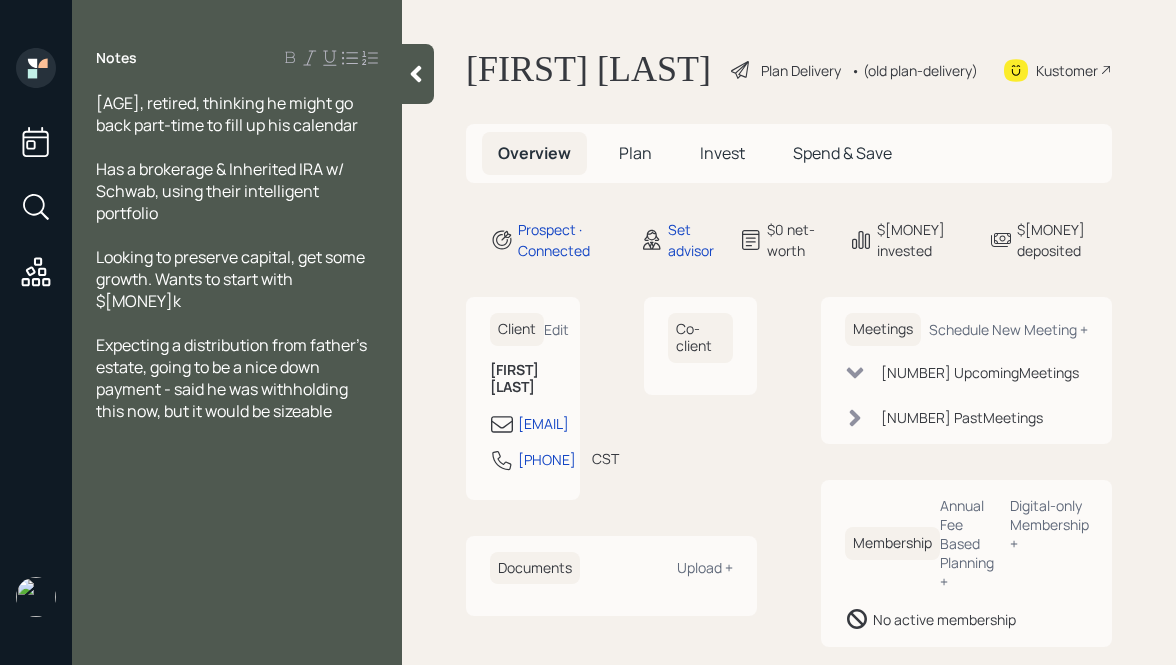 click at bounding box center [418, 74] 